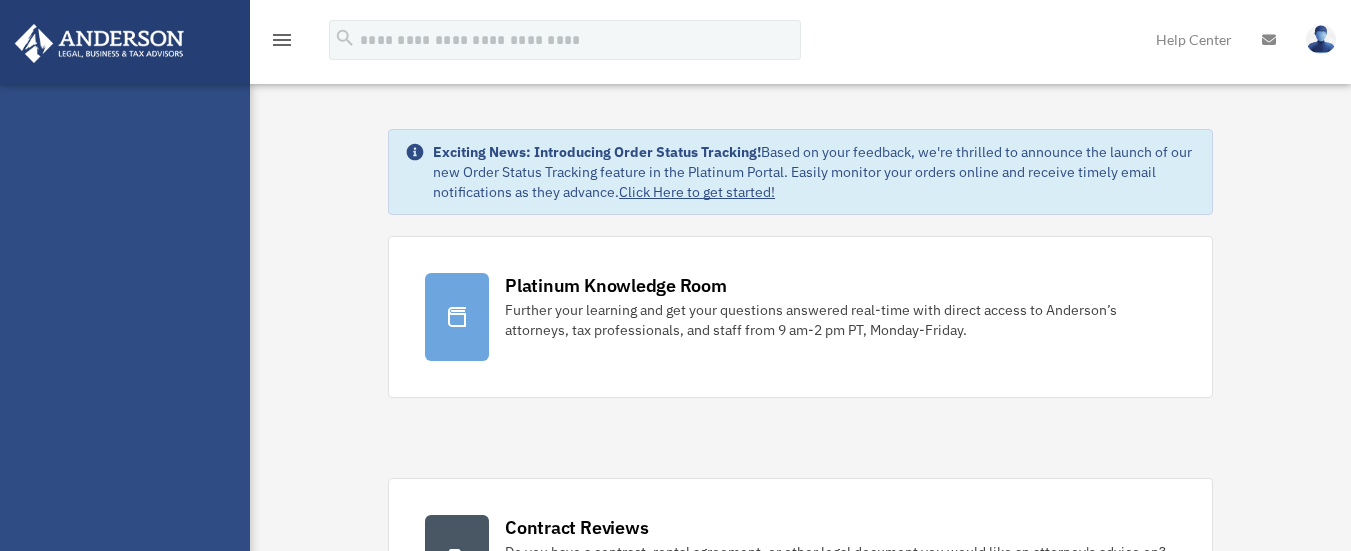 scroll, scrollTop: 0, scrollLeft: 0, axis: both 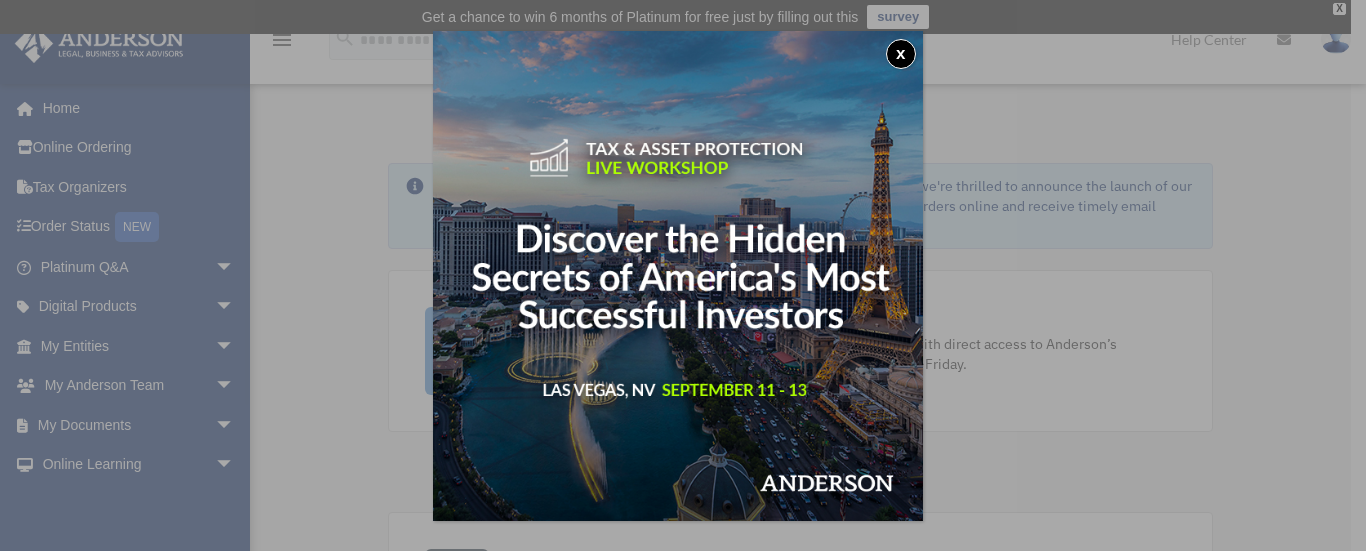 click on "x" at bounding box center (901, 54) 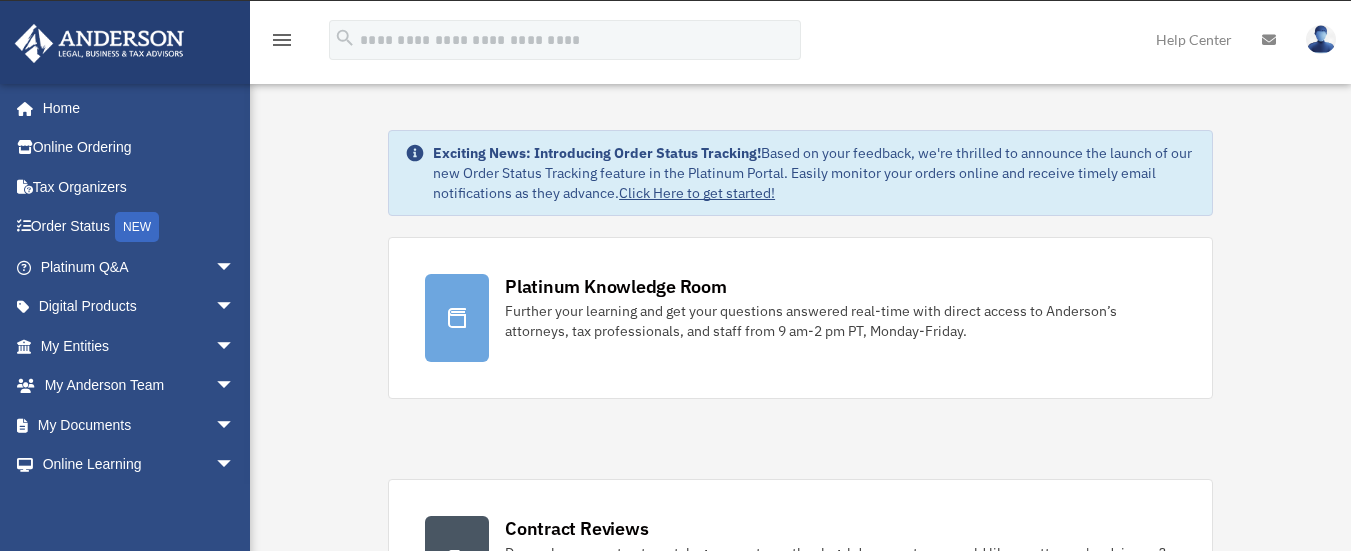 scroll, scrollTop: 0, scrollLeft: 0, axis: both 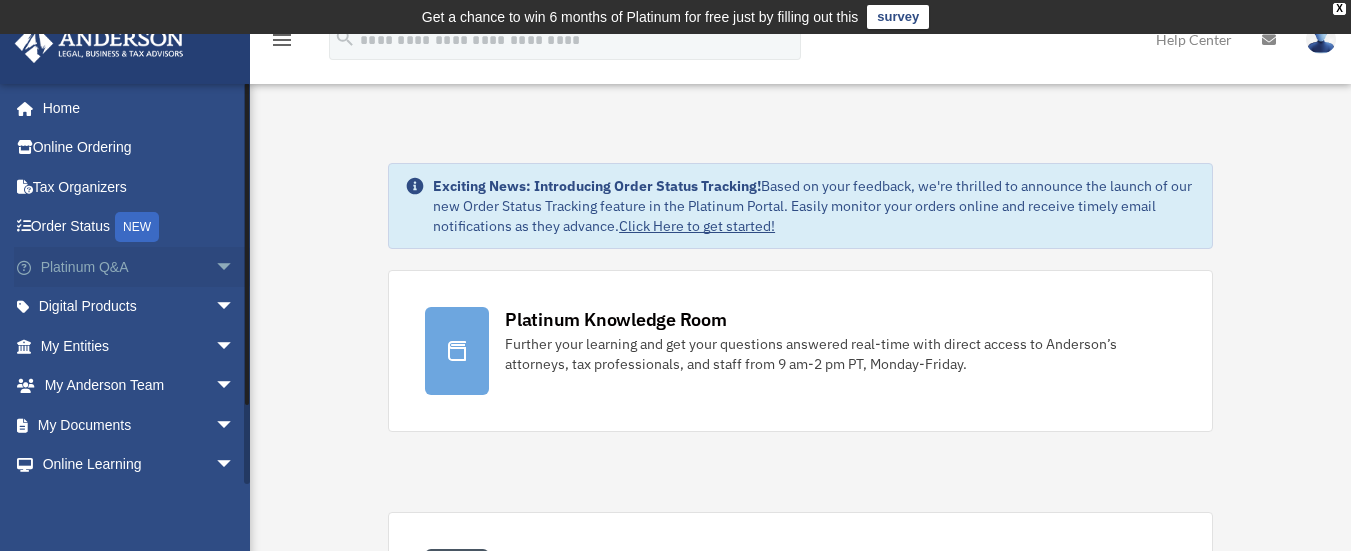click on "arrow_drop_down" at bounding box center [235, 267] 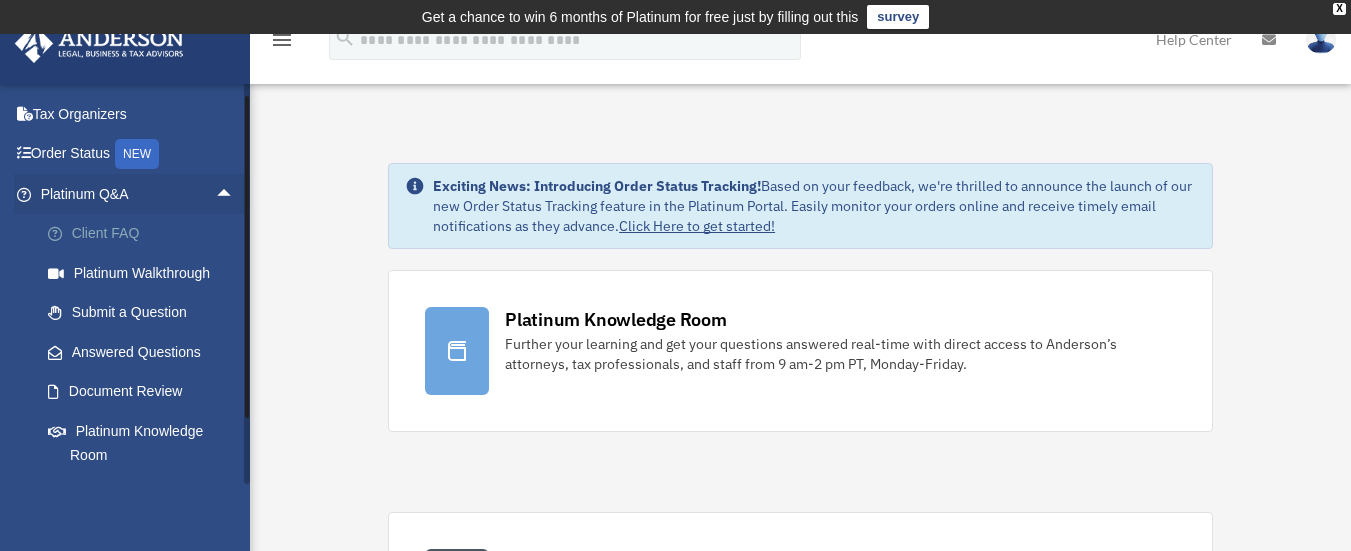 scroll, scrollTop: 100, scrollLeft: 0, axis: vertical 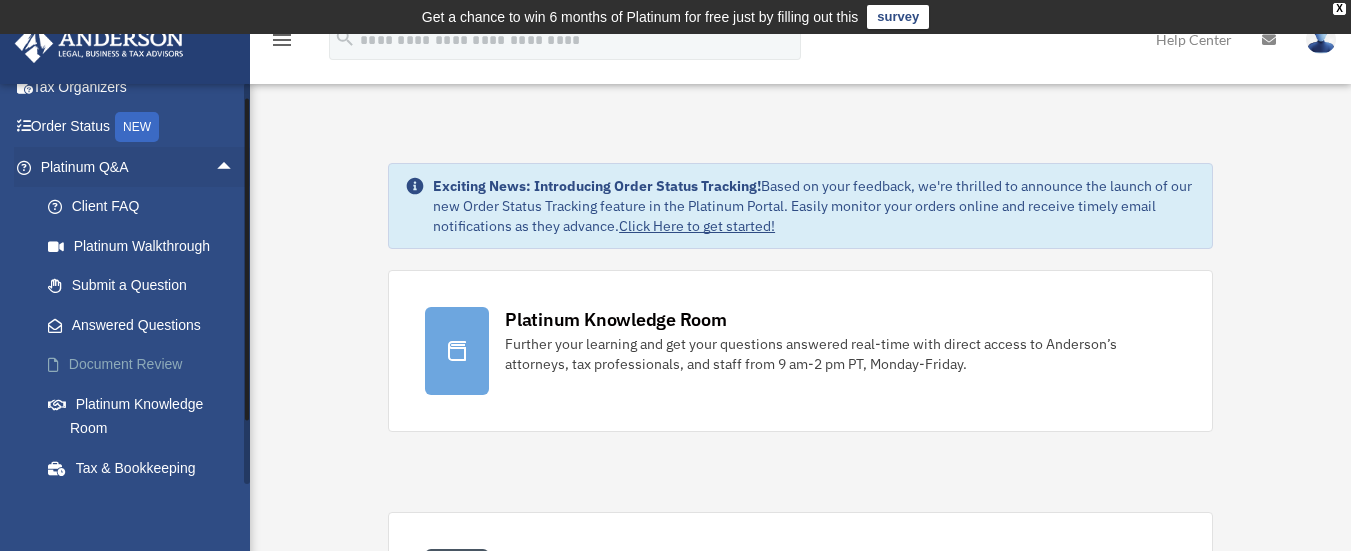 click on "Document Review" at bounding box center (146, 365) 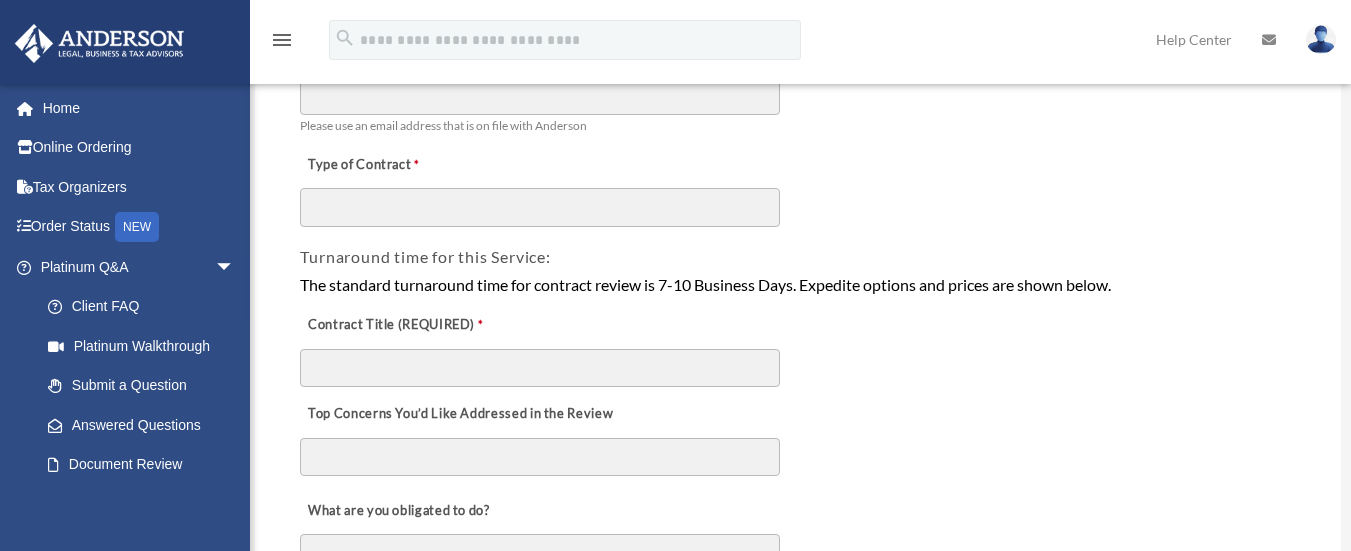scroll, scrollTop: 300, scrollLeft: 0, axis: vertical 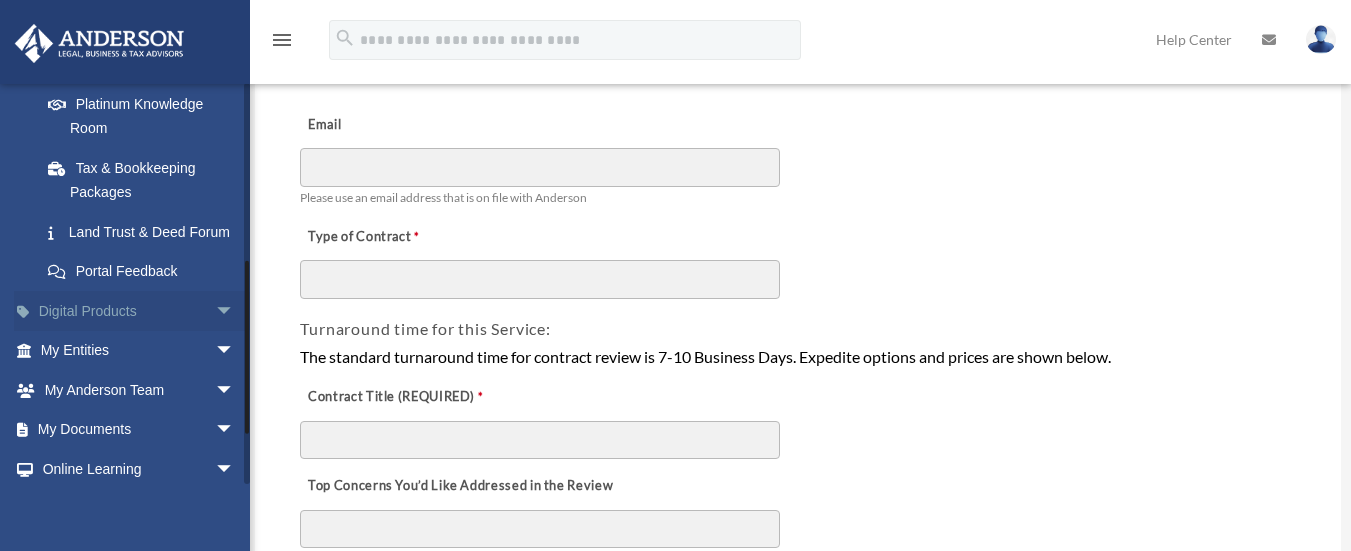 click on "Digital Products arrow_drop_down" at bounding box center (139, 311) 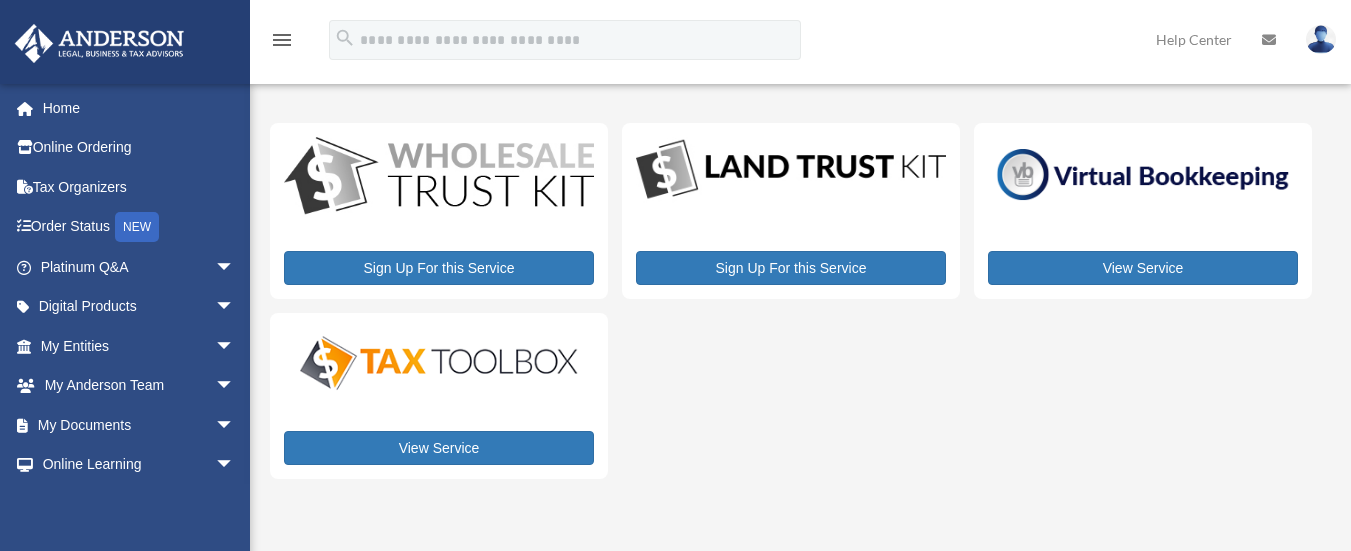 scroll, scrollTop: 0, scrollLeft: 0, axis: both 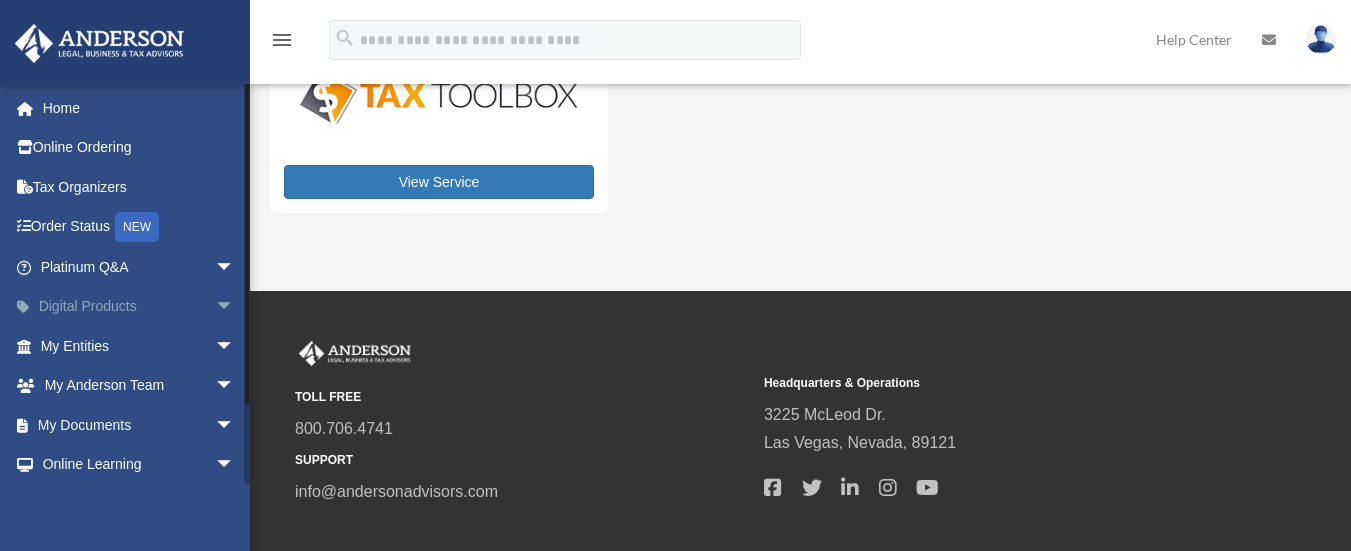 click on "arrow_drop_down" at bounding box center (235, 307) 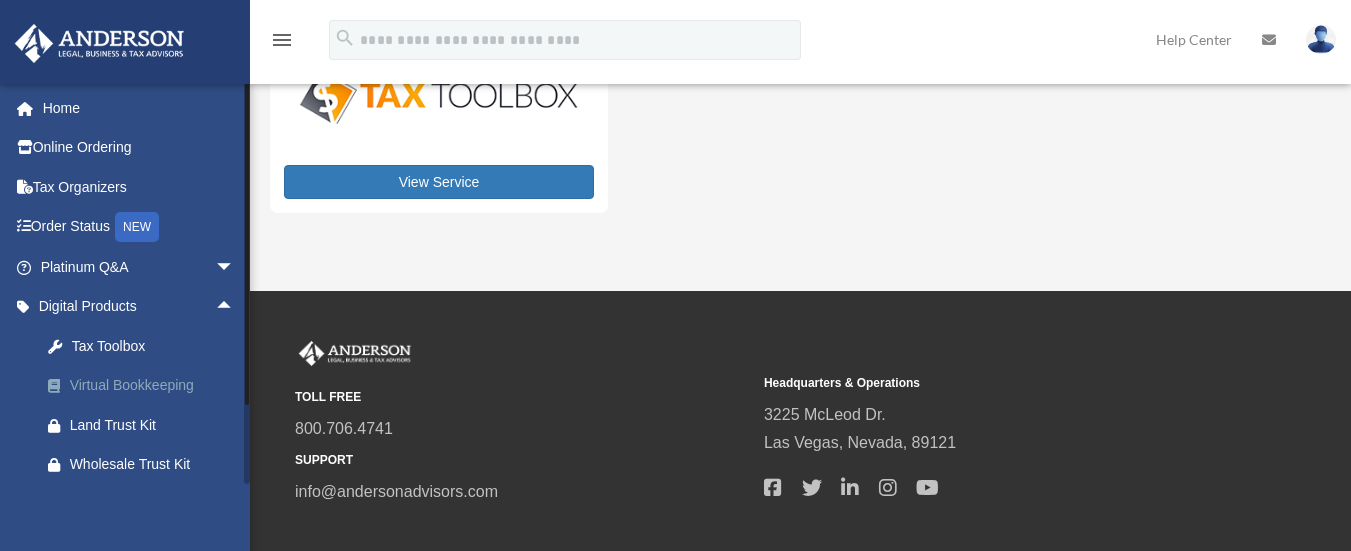 click on "Virtual Bookkeeping" at bounding box center (155, 385) 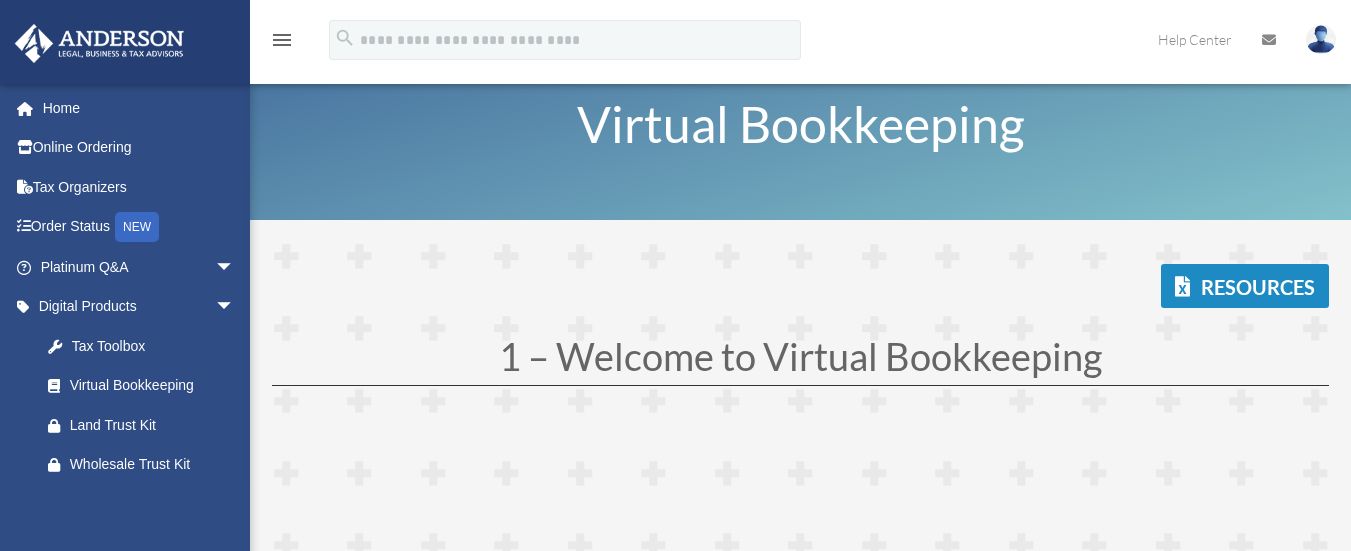 scroll, scrollTop: 0, scrollLeft: 0, axis: both 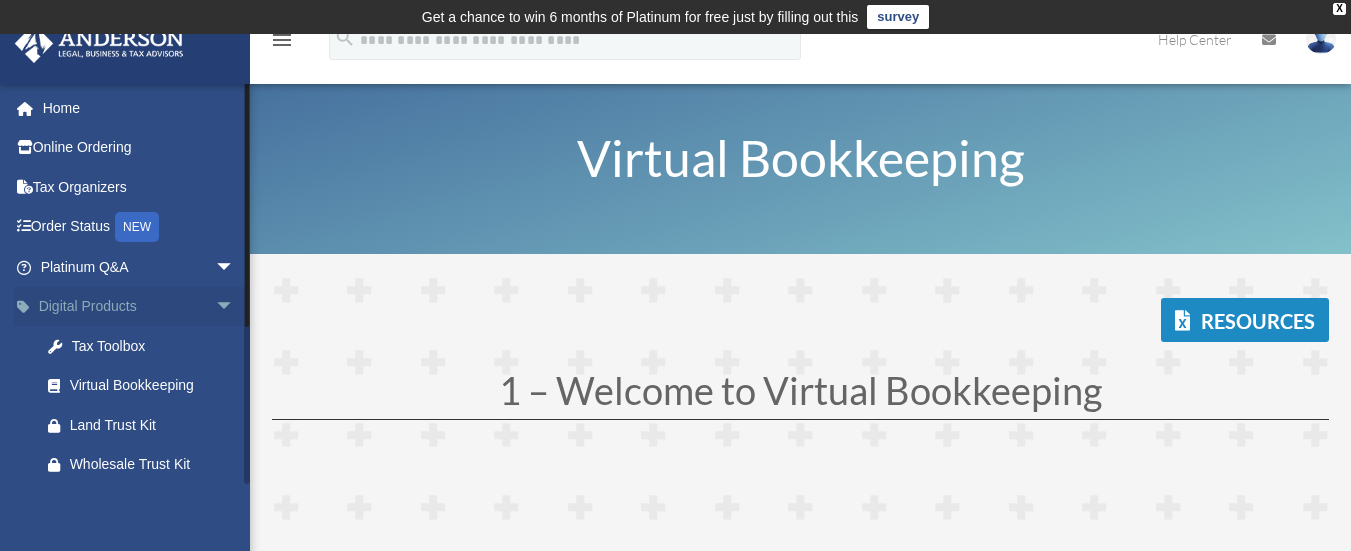 click on "arrow_drop_down" at bounding box center [235, 307] 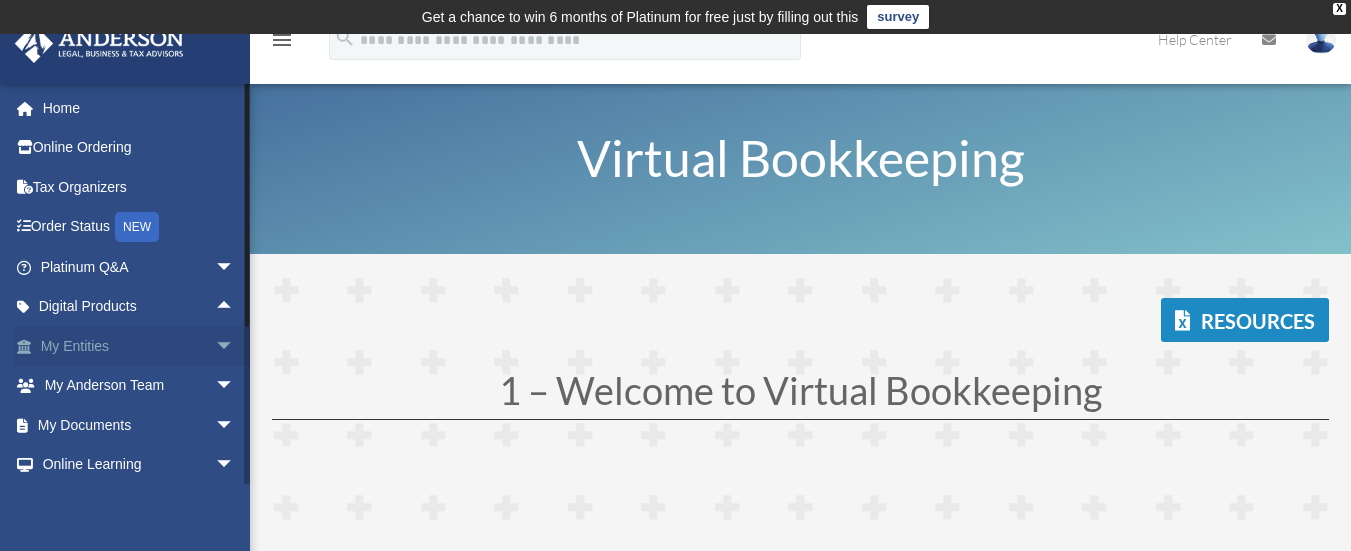 click on "arrow_drop_down" at bounding box center [235, 346] 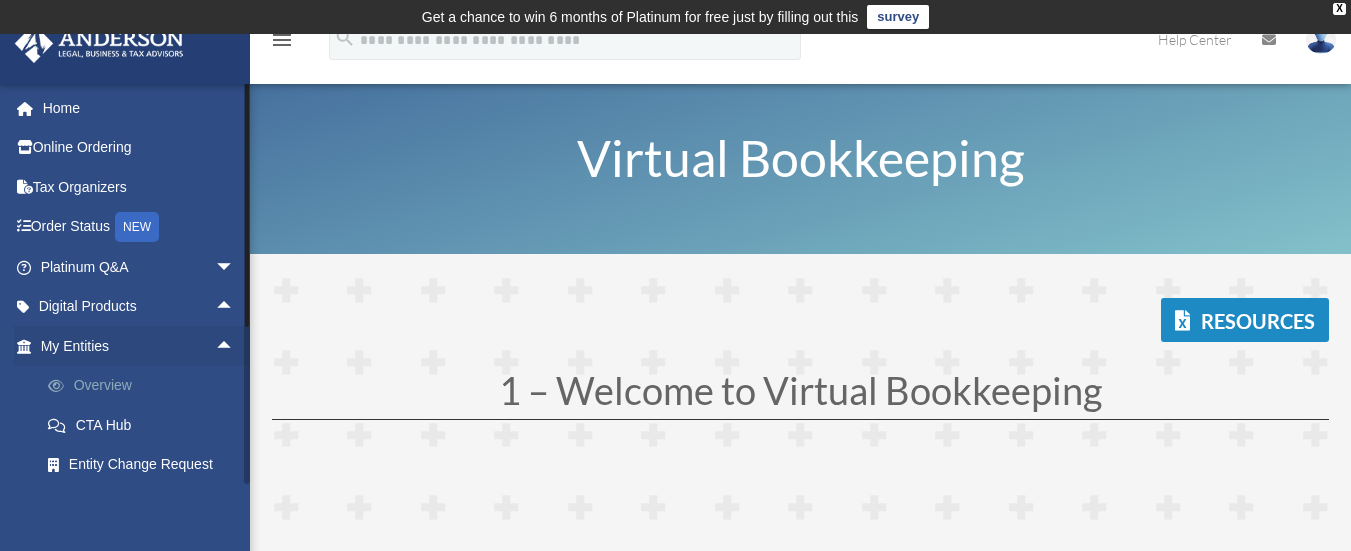 click on "Overview" at bounding box center (146, 386) 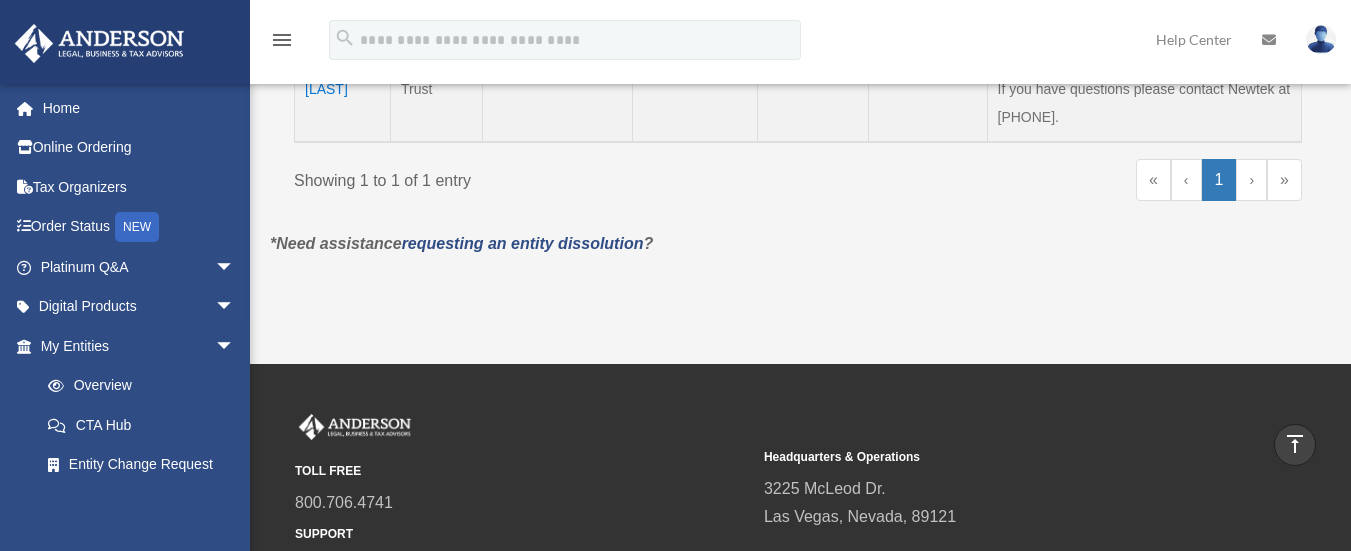 scroll, scrollTop: 600, scrollLeft: 0, axis: vertical 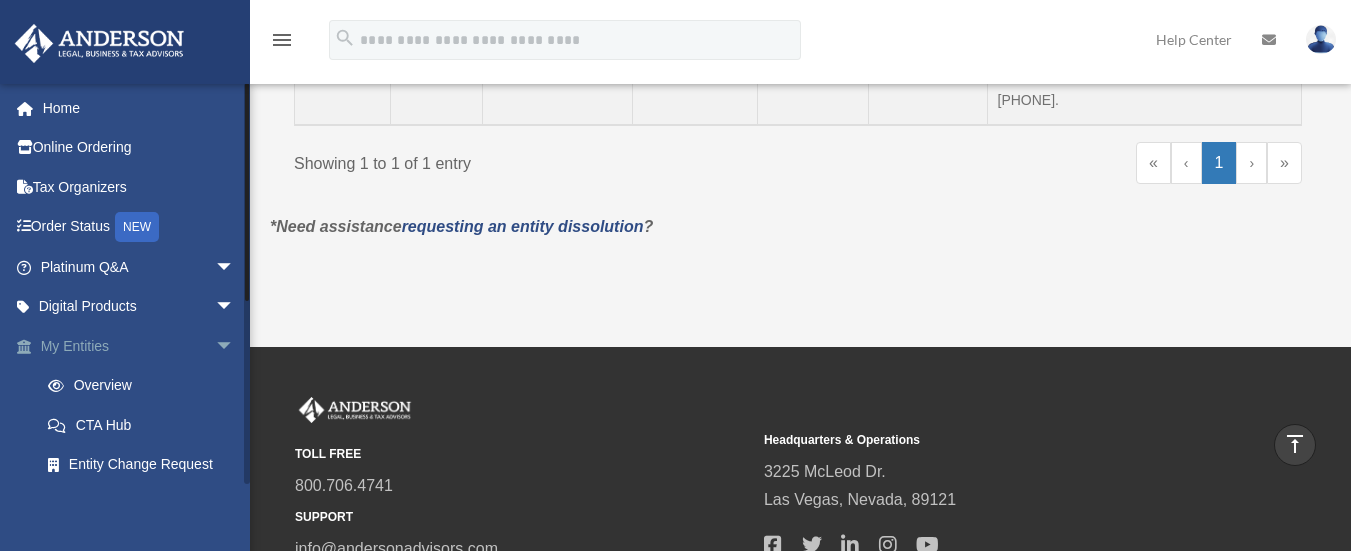 click on "arrow_drop_down" at bounding box center [235, 346] 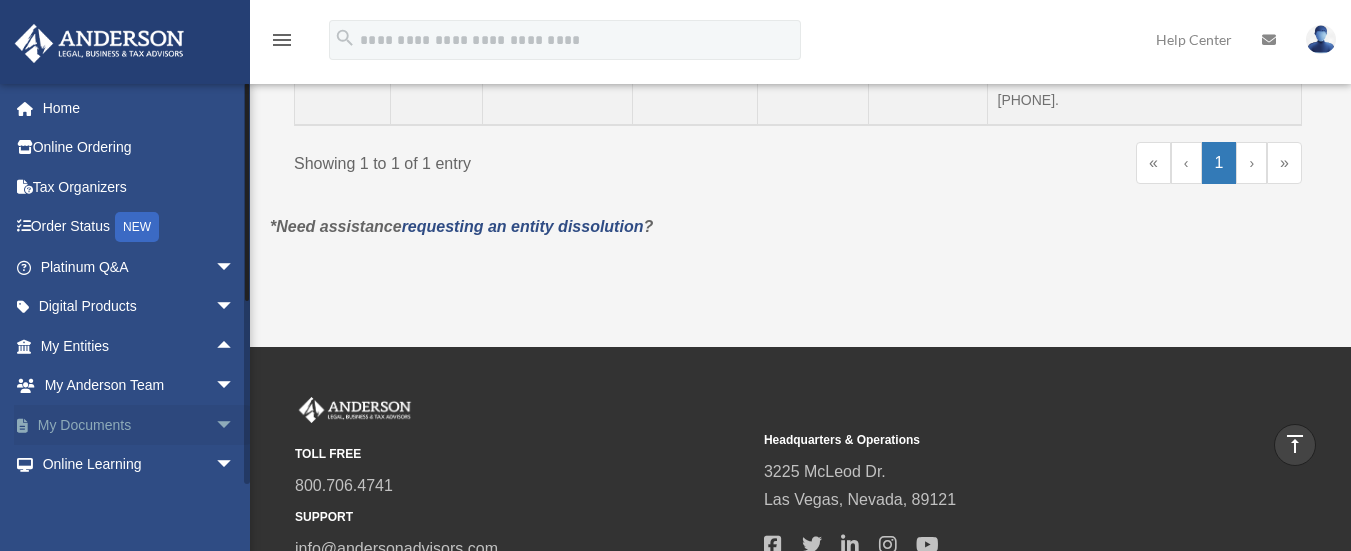 click on "arrow_drop_down" at bounding box center (235, 425) 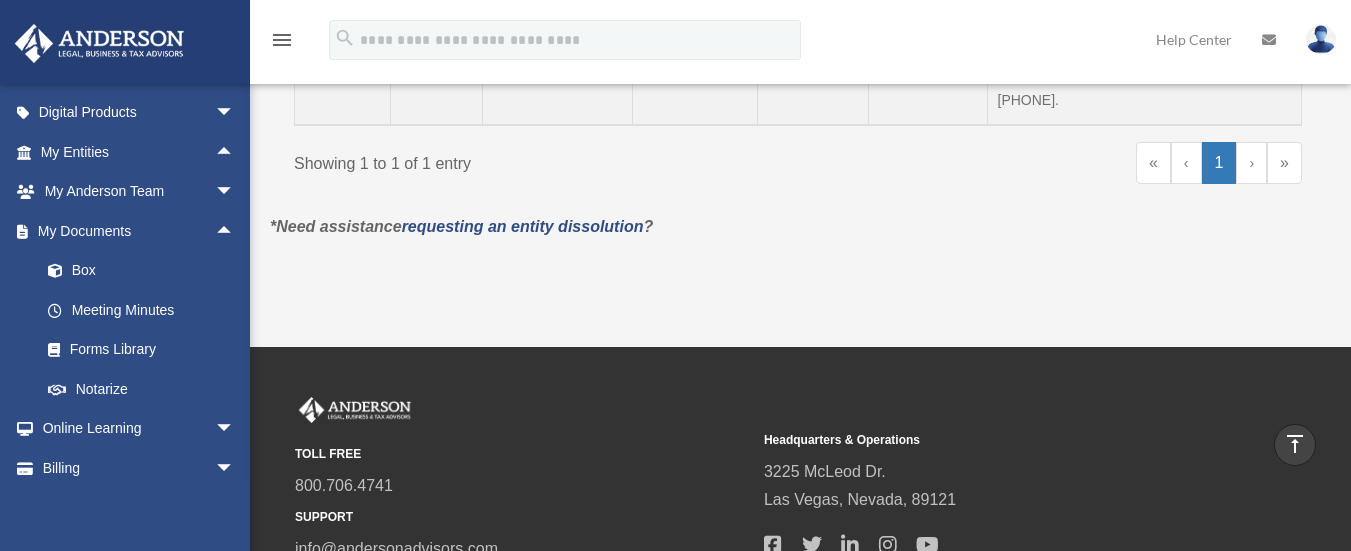 scroll, scrollTop: 200, scrollLeft: 0, axis: vertical 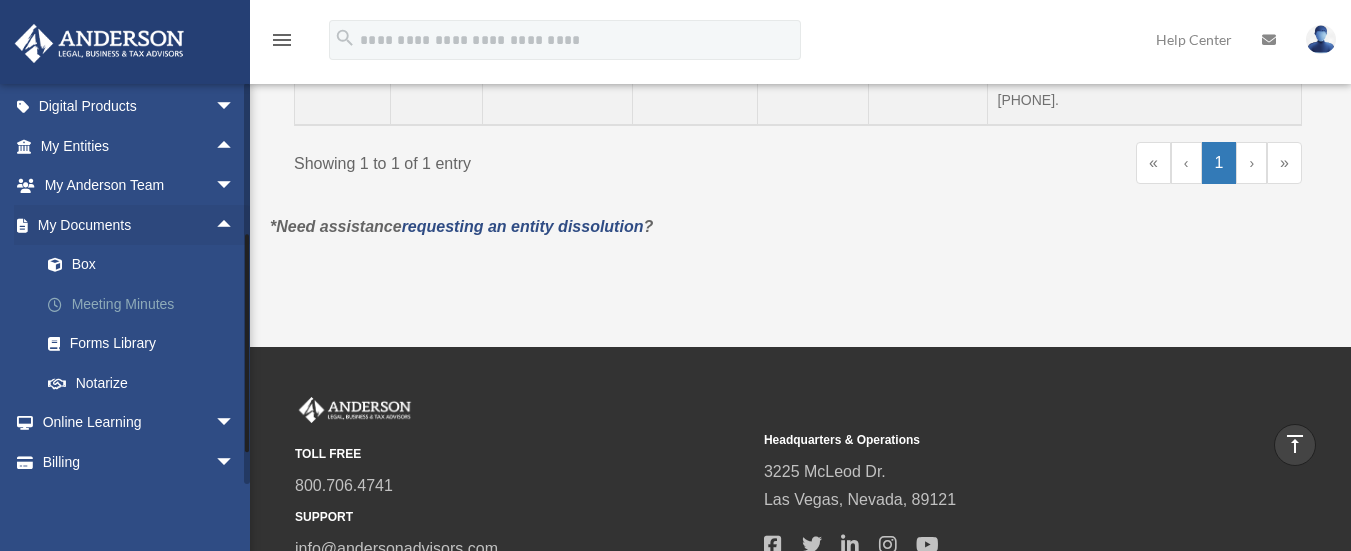 click on "Meeting Minutes" at bounding box center [146, 304] 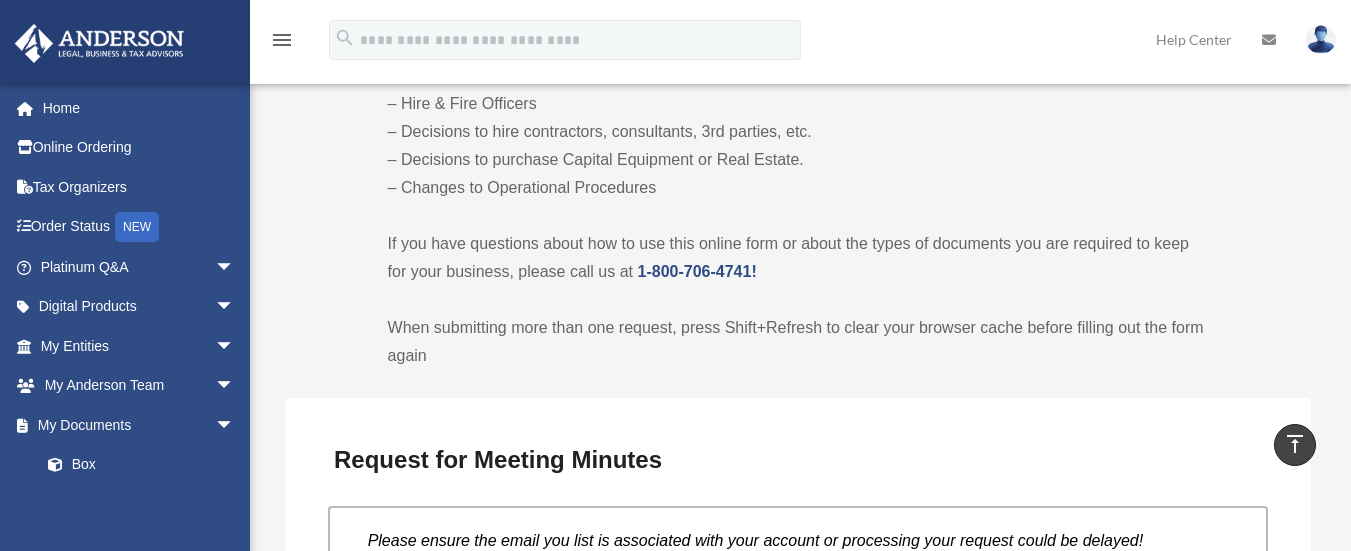 scroll, scrollTop: 1600, scrollLeft: 0, axis: vertical 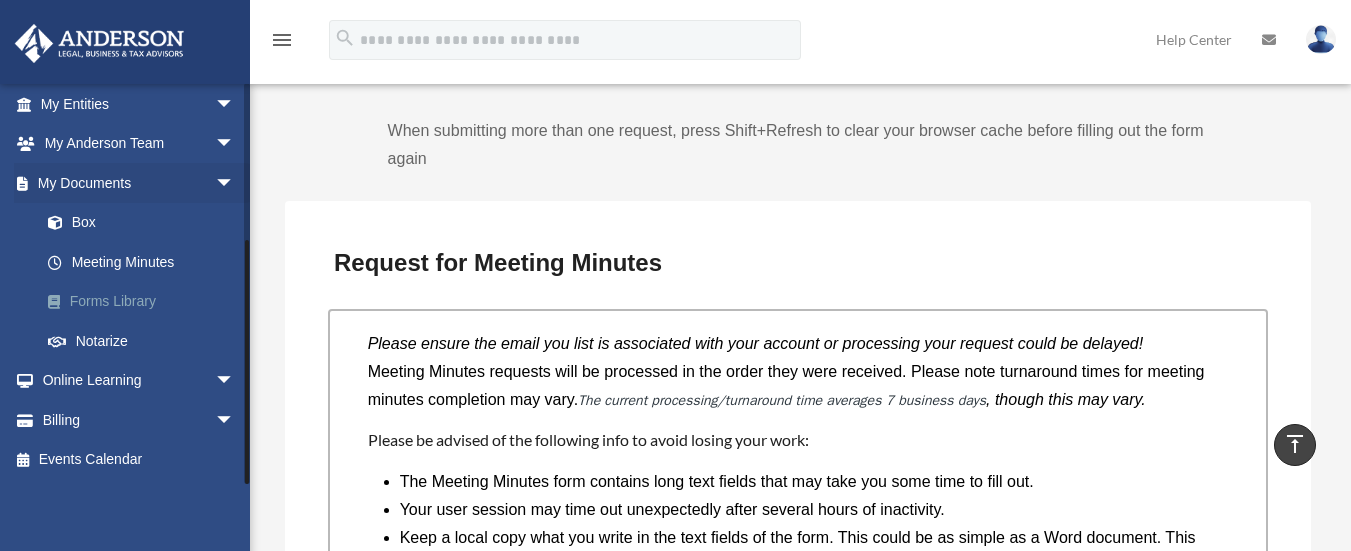 click on "Forms Library" at bounding box center (146, 302) 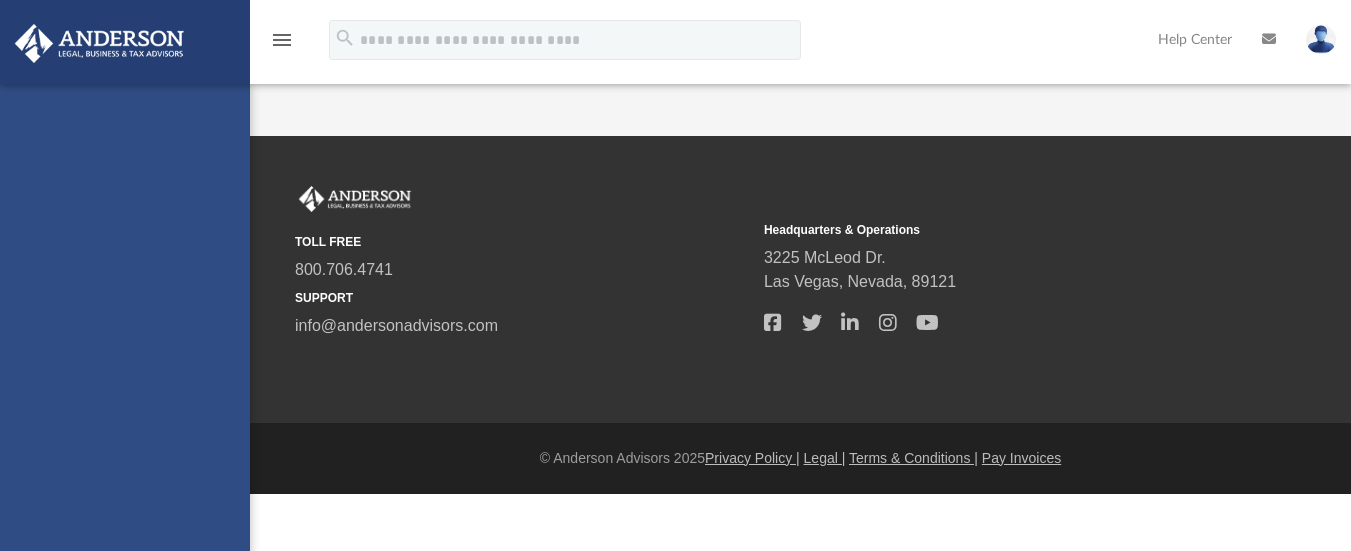 scroll, scrollTop: 0, scrollLeft: 0, axis: both 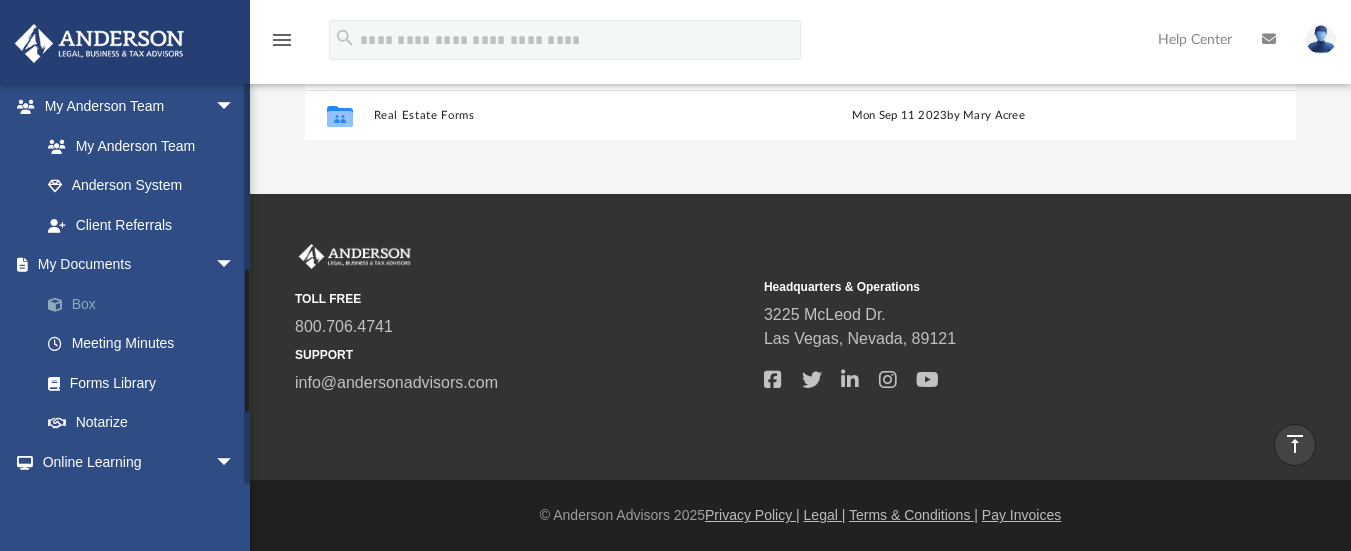 click on "Box" at bounding box center (146, 304) 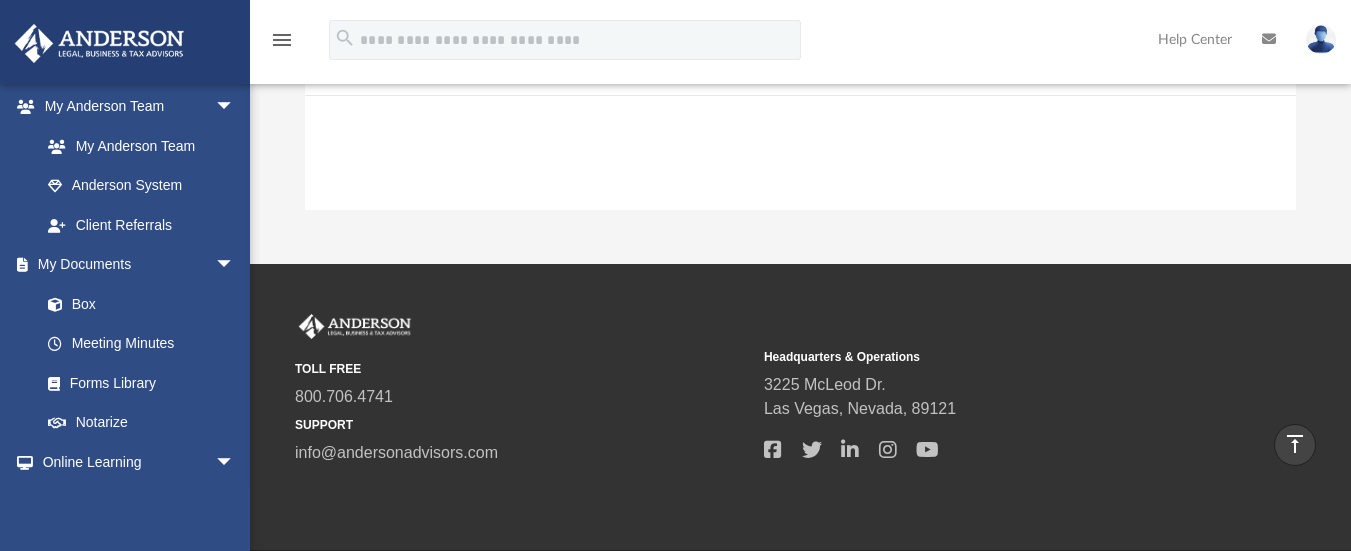scroll, scrollTop: 436, scrollLeft: 0, axis: vertical 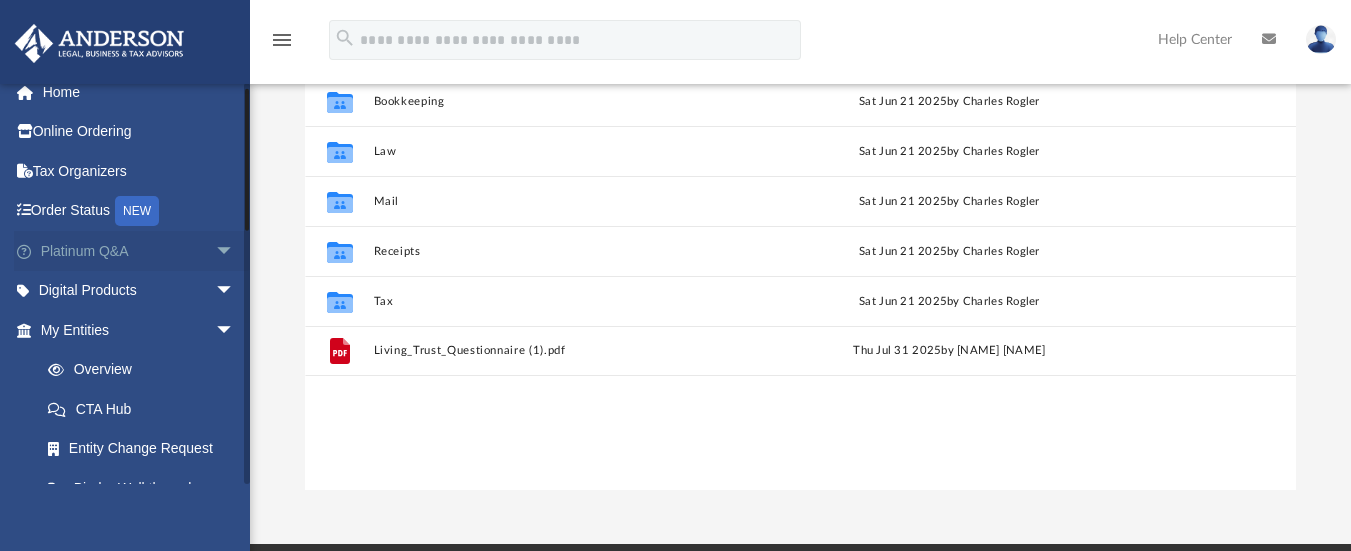 click on "arrow_drop_down" at bounding box center (235, 251) 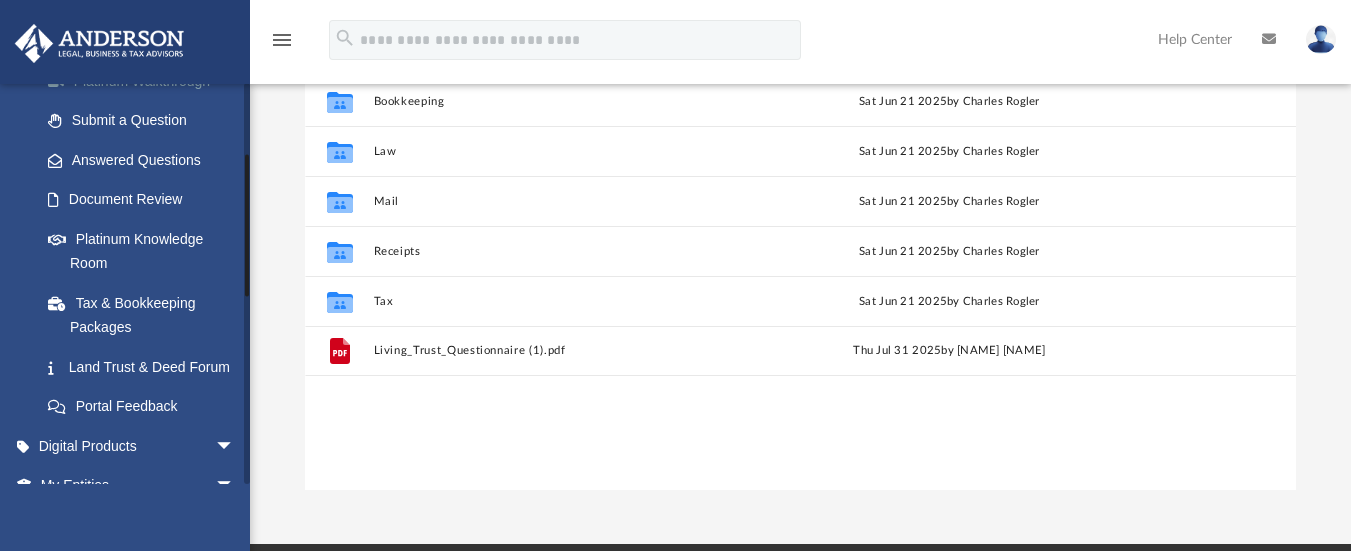 scroll, scrollTop: 316, scrollLeft: 0, axis: vertical 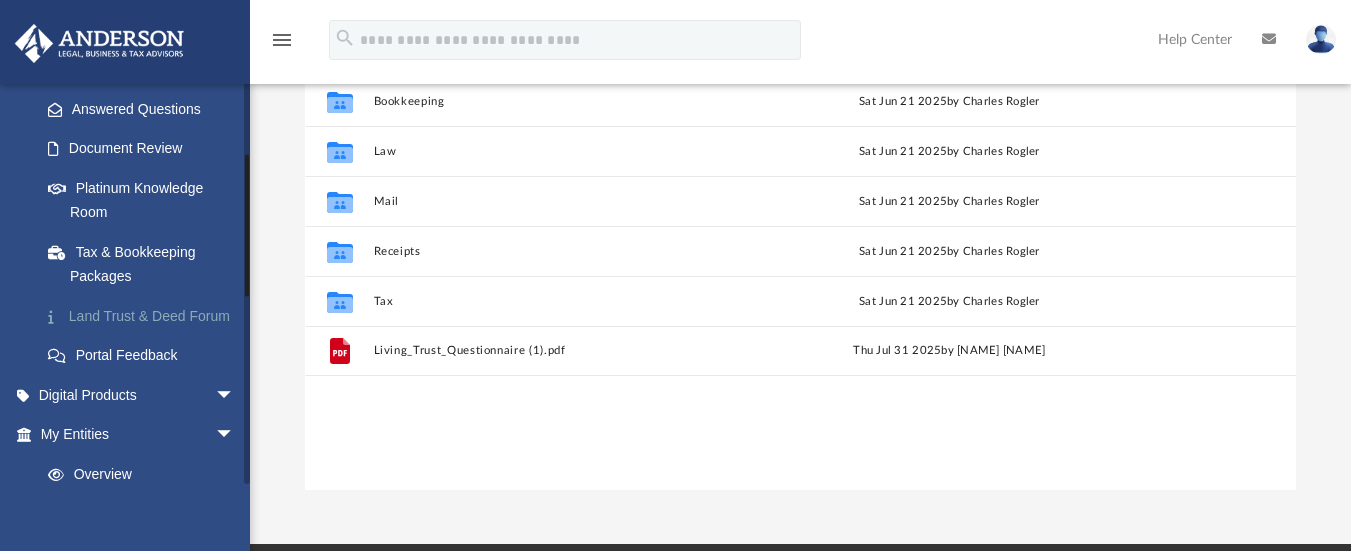 click on "Land Trust & Deed Forum" at bounding box center (146, 316) 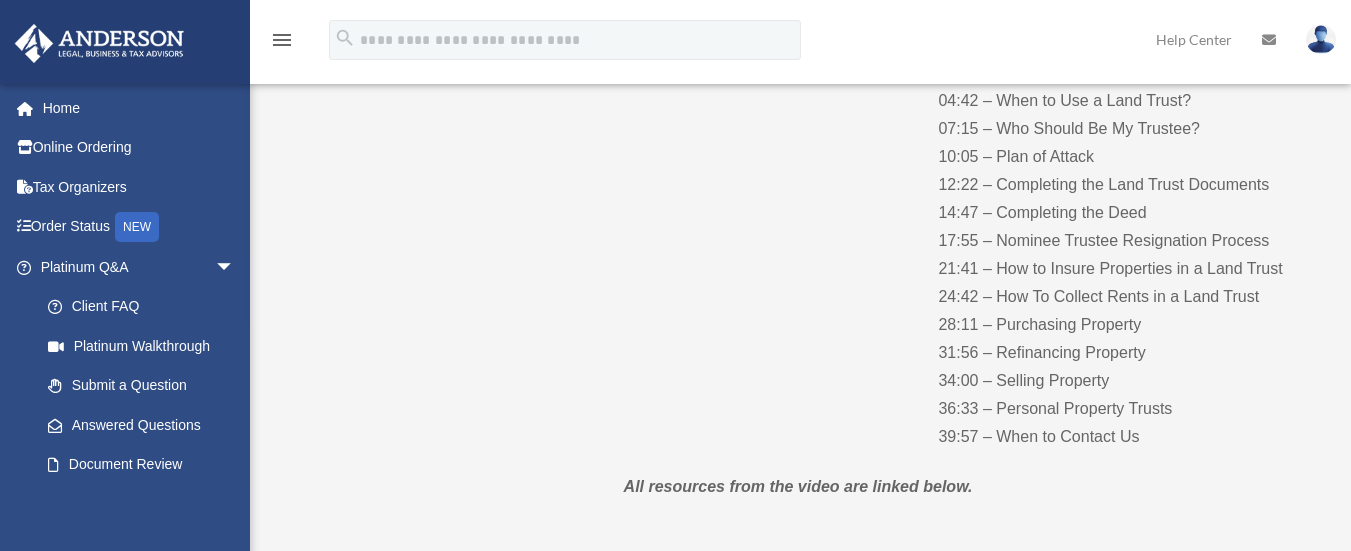 scroll, scrollTop: 400, scrollLeft: 0, axis: vertical 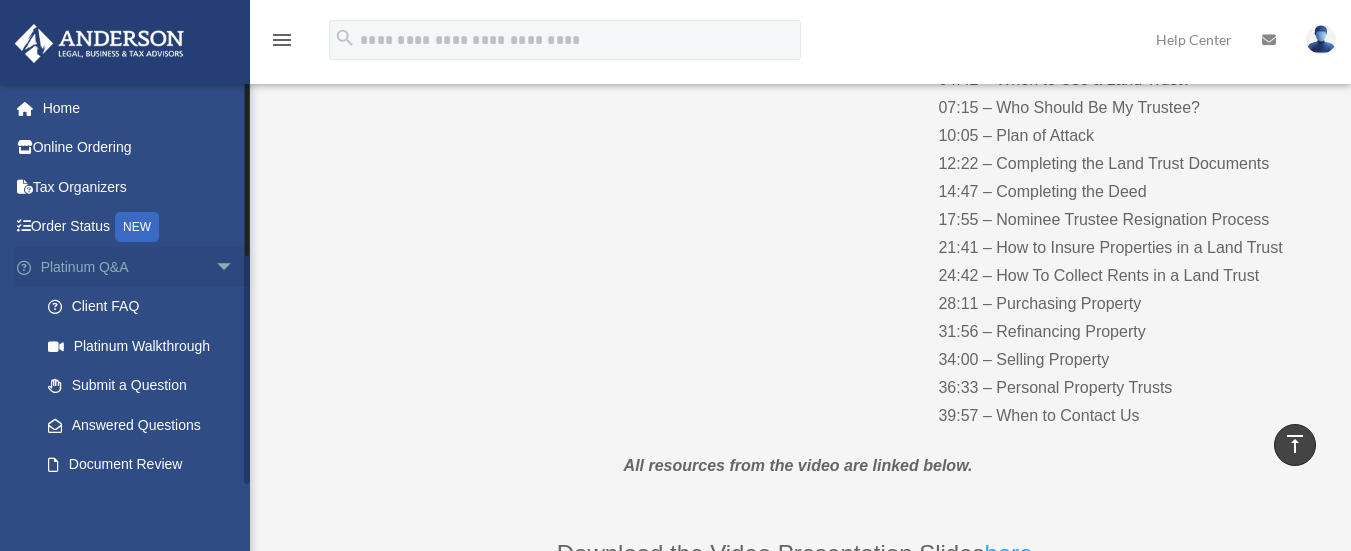 click on "arrow_drop_down" at bounding box center [235, 267] 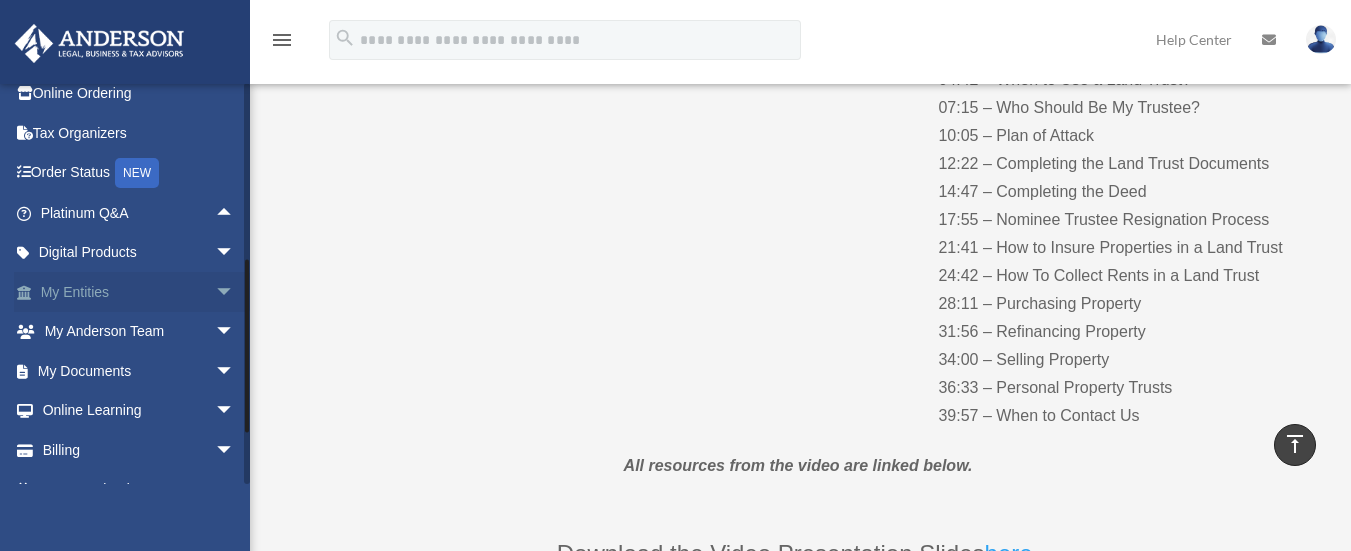 scroll, scrollTop: 84, scrollLeft: 0, axis: vertical 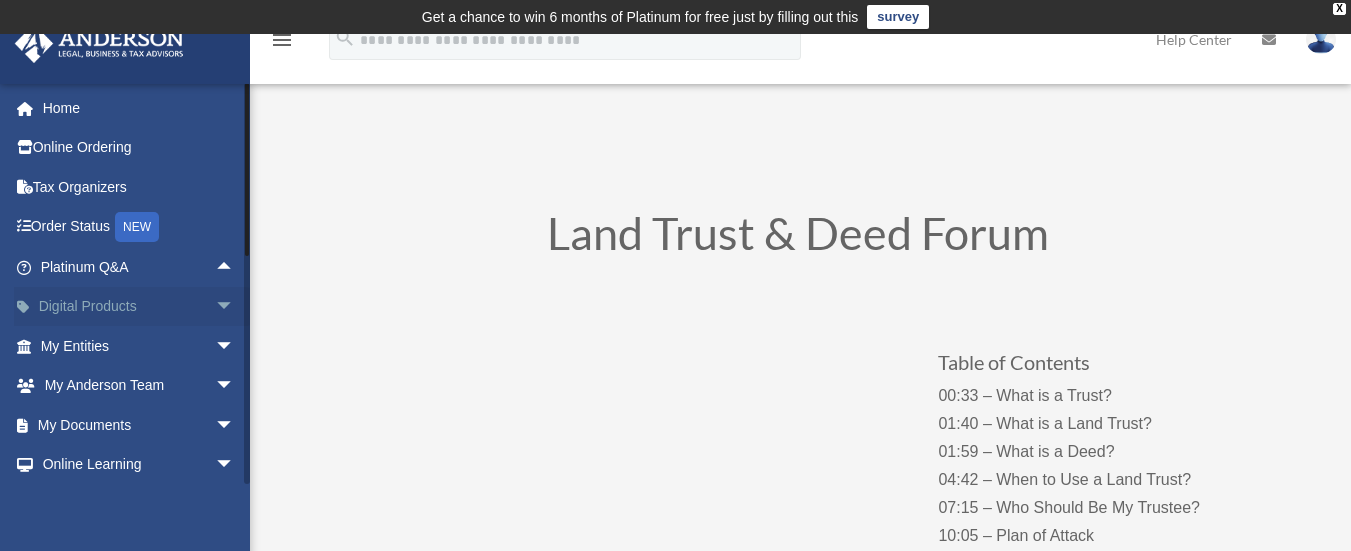 click on "arrow_drop_down" at bounding box center [235, 307] 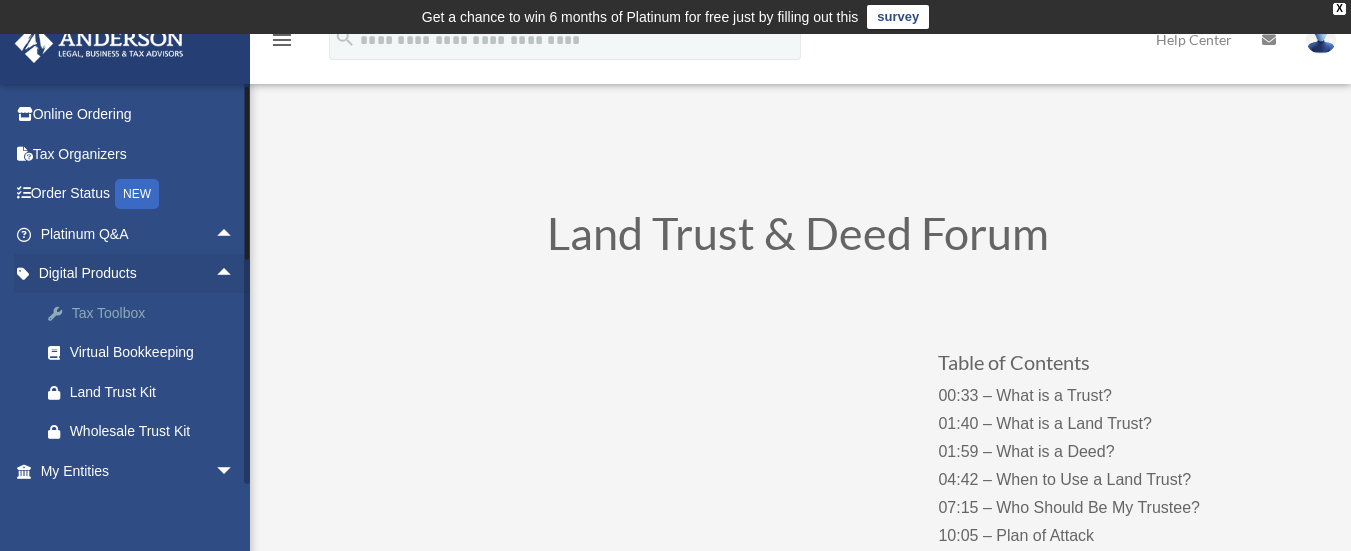 scroll, scrollTop: 0, scrollLeft: 0, axis: both 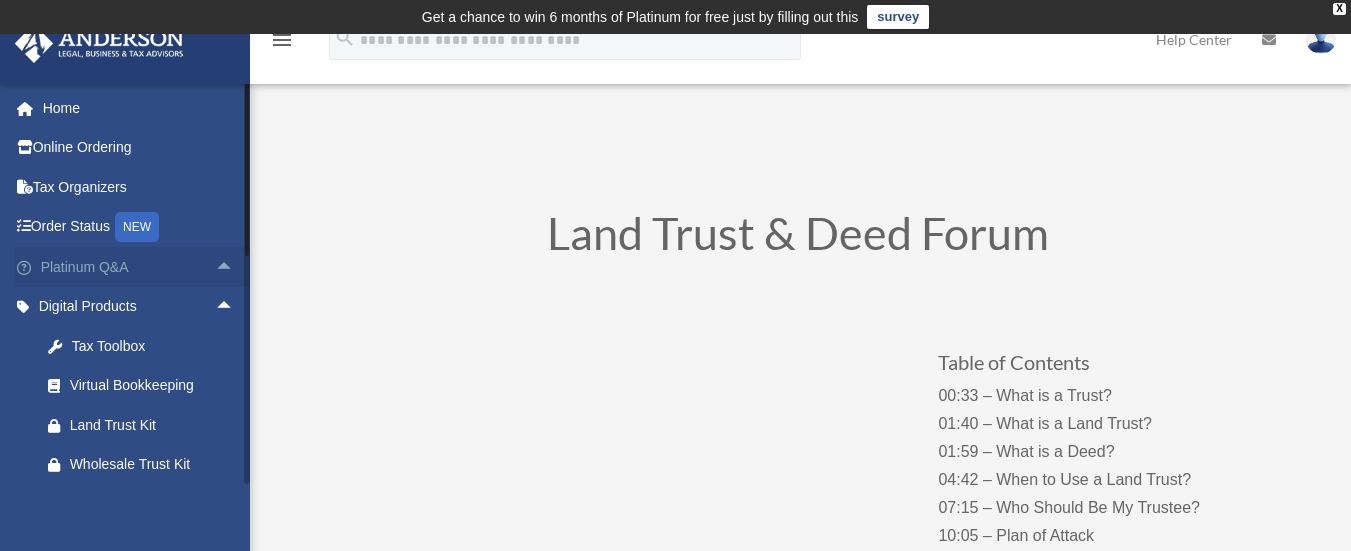 click on "arrow_drop_up" at bounding box center (235, 267) 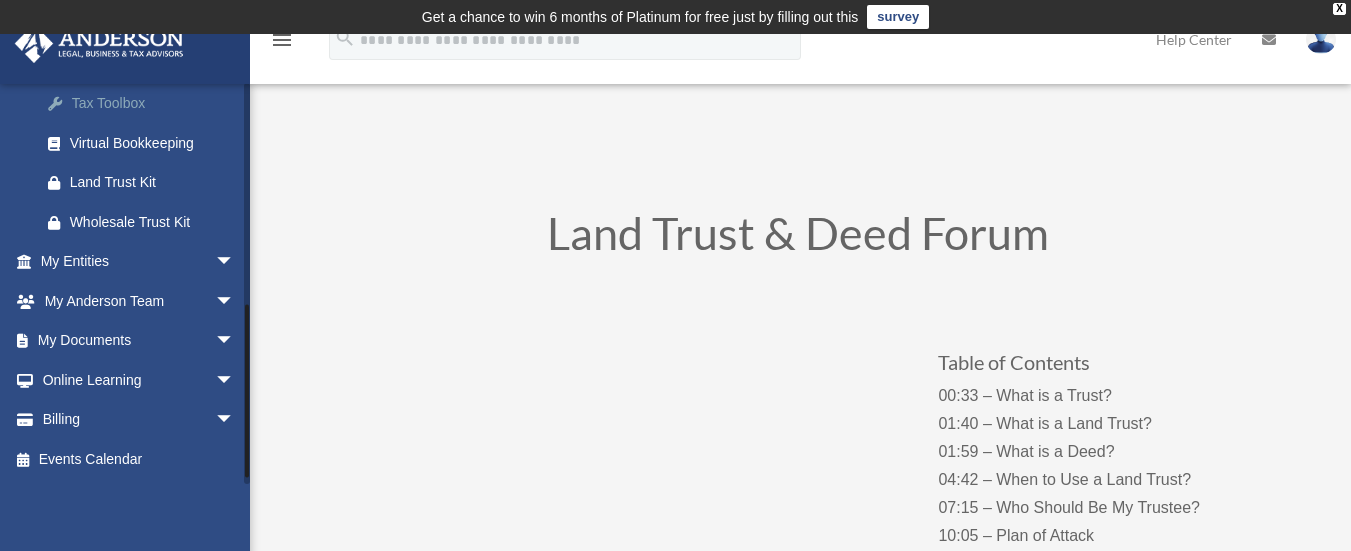 scroll, scrollTop: 671, scrollLeft: 0, axis: vertical 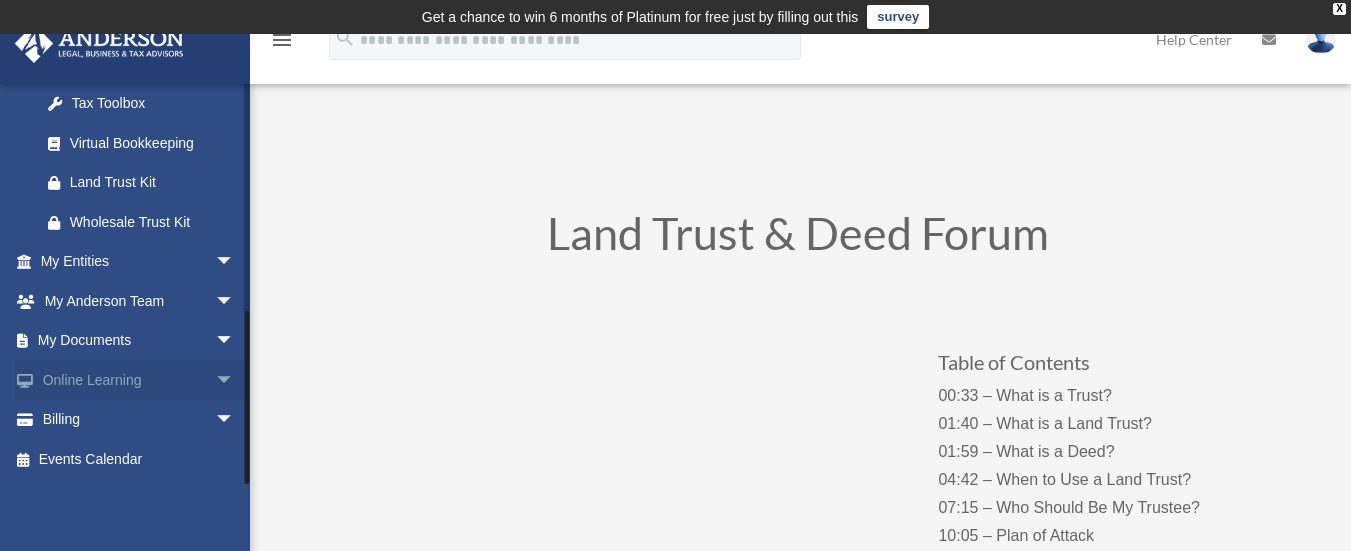 click on "arrow_drop_down" at bounding box center (235, 380) 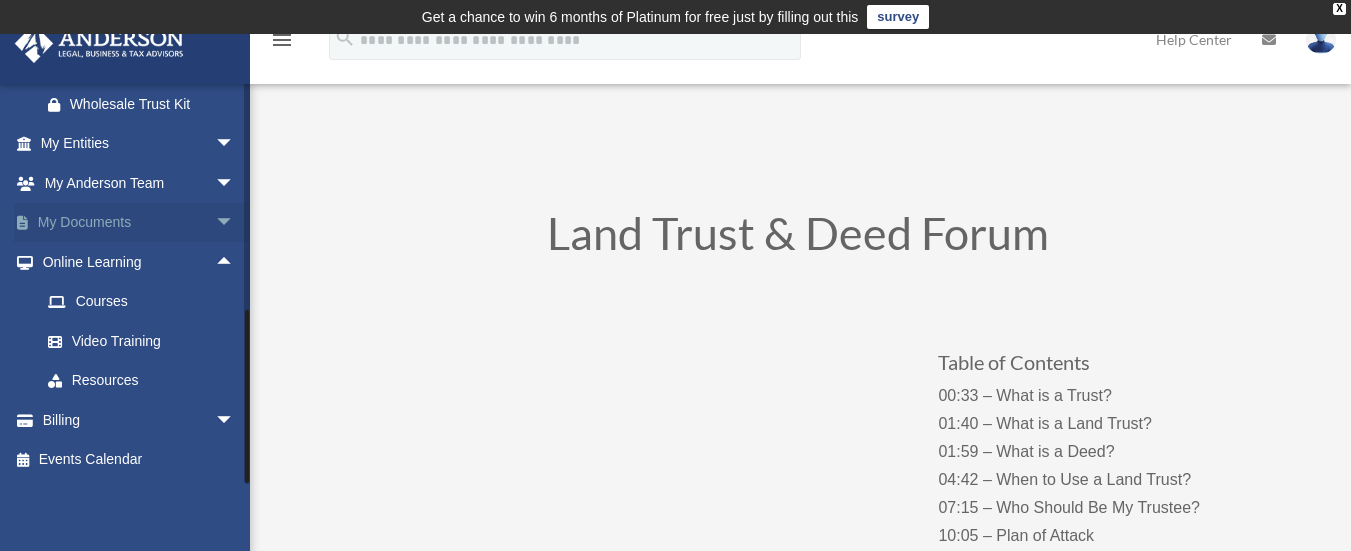 scroll, scrollTop: 790, scrollLeft: 0, axis: vertical 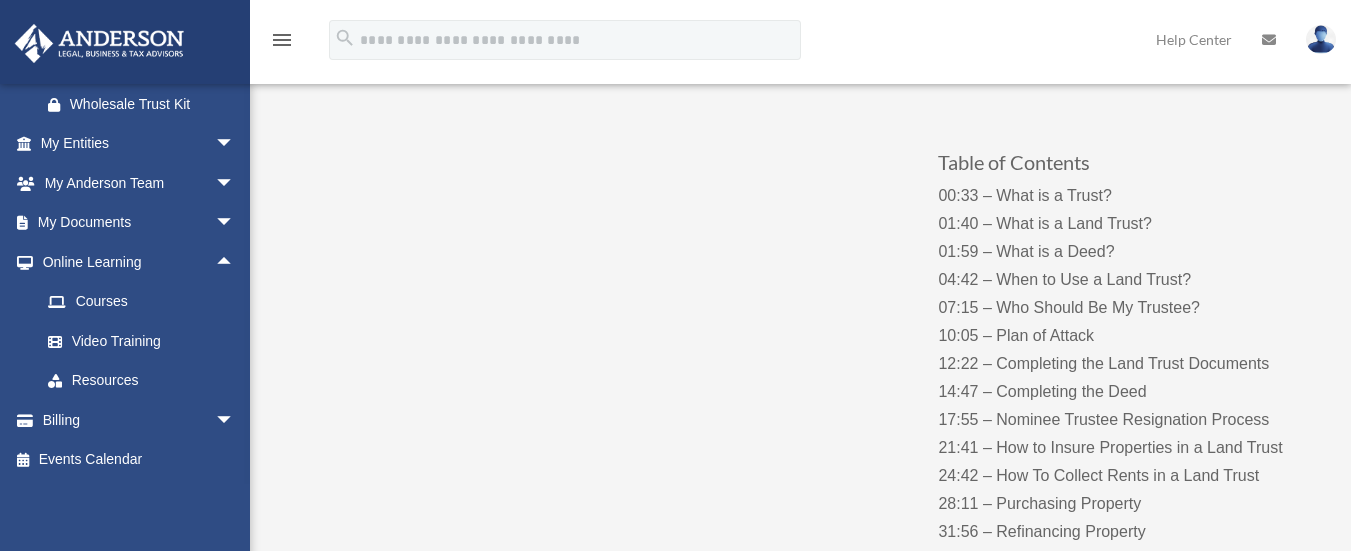 drag, startPoint x: 1164, startPoint y: 0, endPoint x: 1201, endPoint y: 117, distance: 122.711044 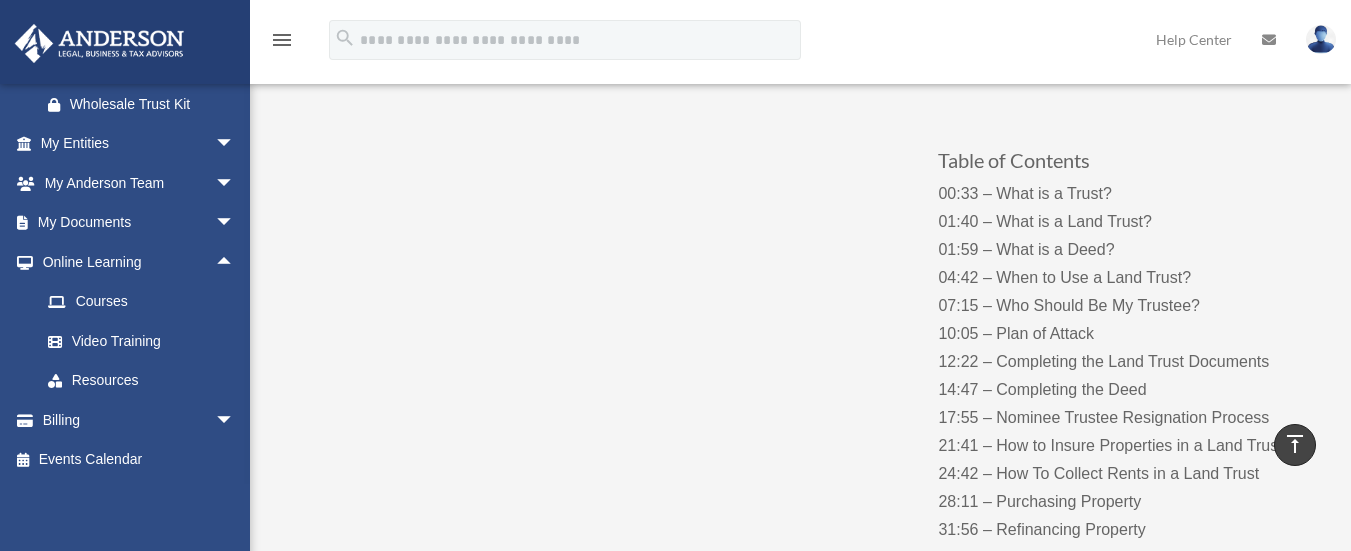scroll, scrollTop: 200, scrollLeft: 0, axis: vertical 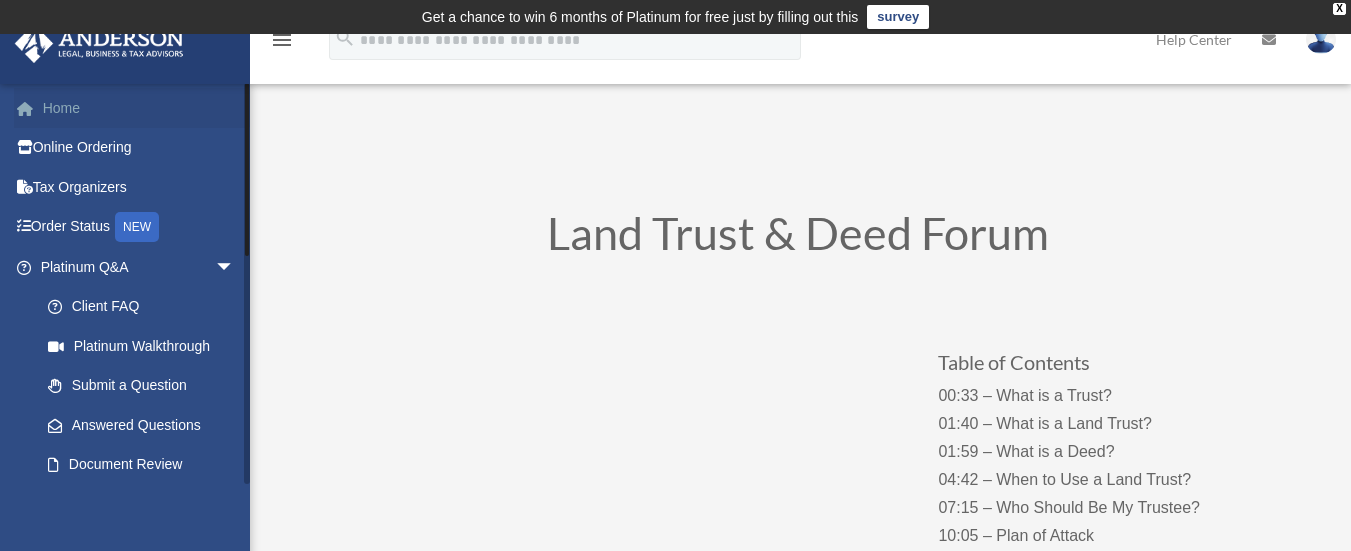 click on "Home" at bounding box center [139, 108] 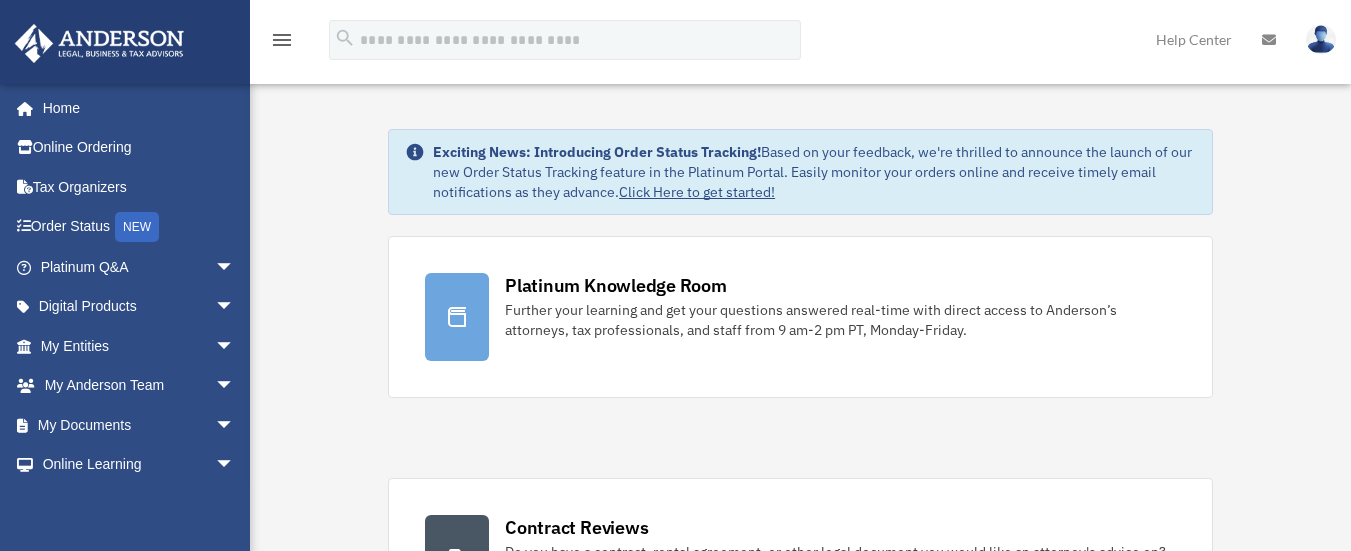 scroll, scrollTop: 0, scrollLeft: 0, axis: both 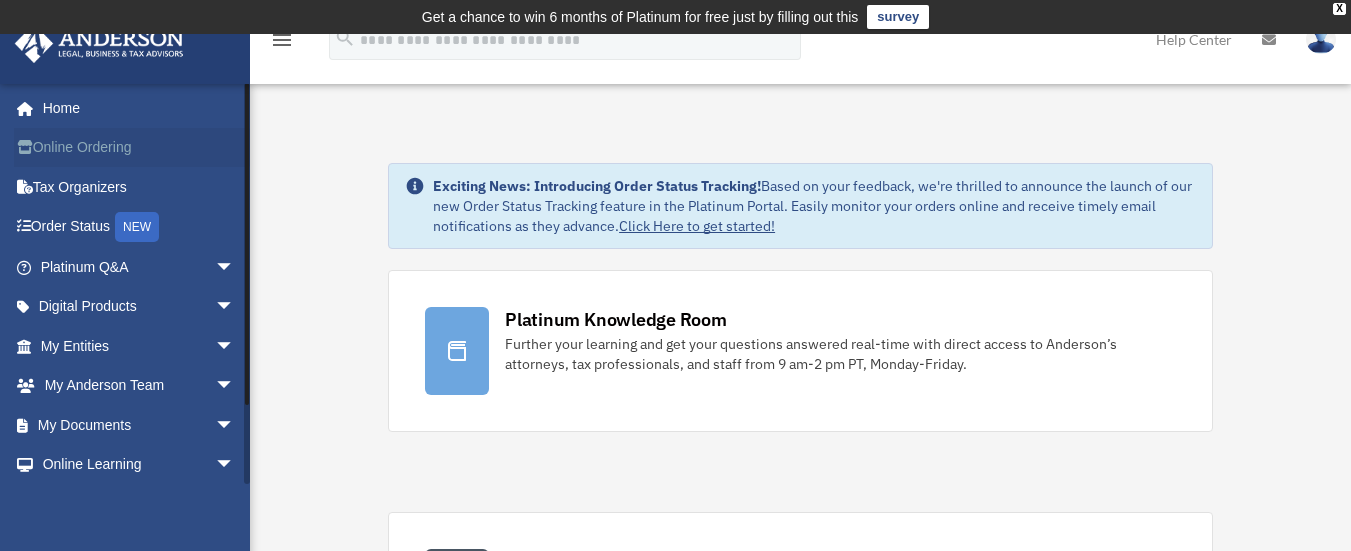 click on "Online Ordering" at bounding box center (139, 148) 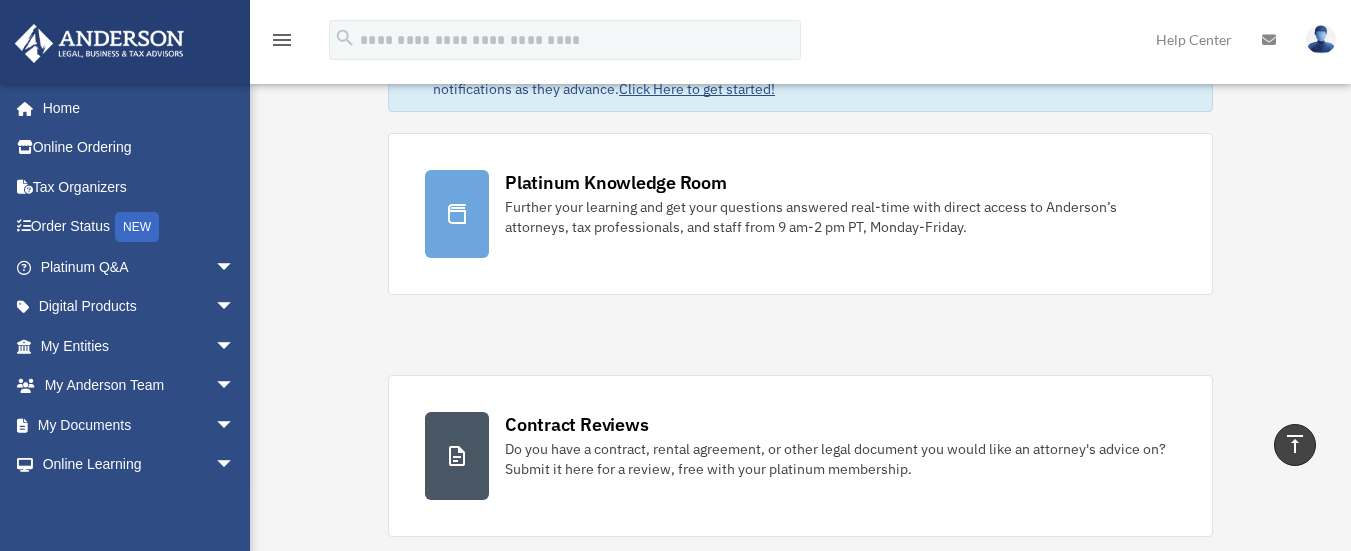 scroll, scrollTop: 0, scrollLeft: 0, axis: both 